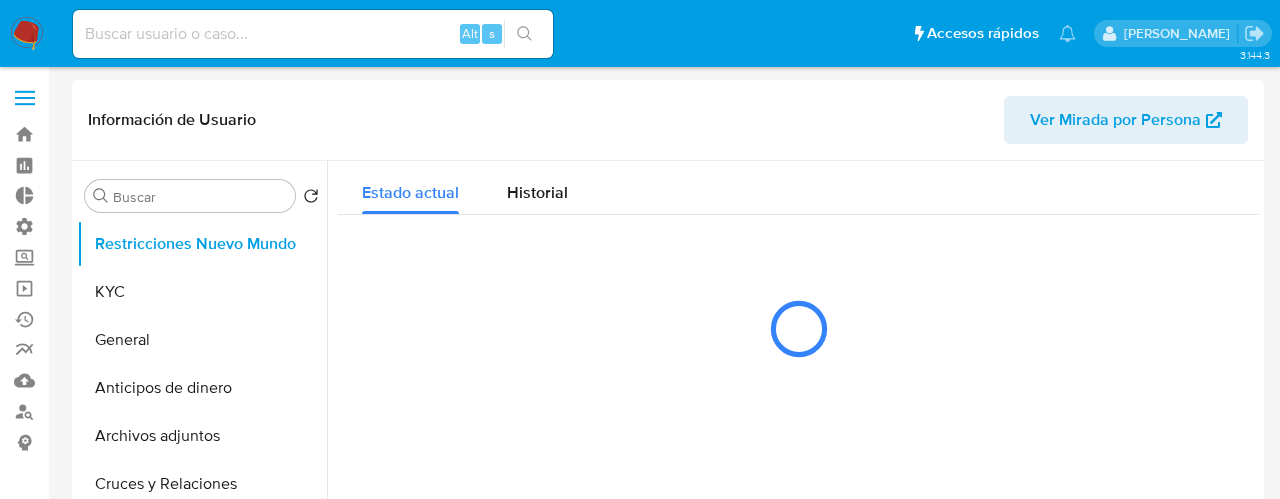 select on "10" 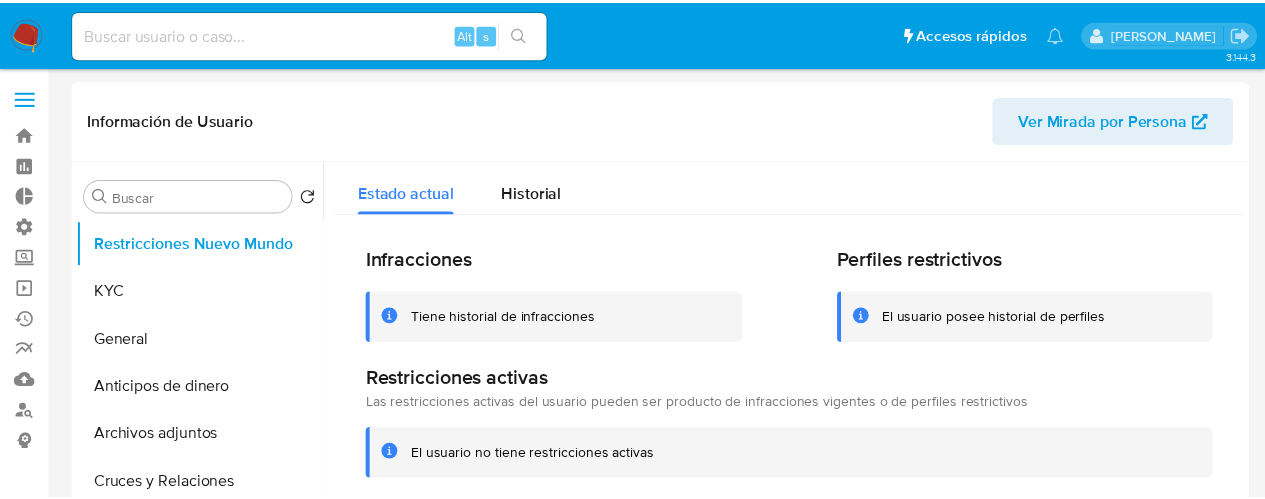scroll, scrollTop: 0, scrollLeft: 0, axis: both 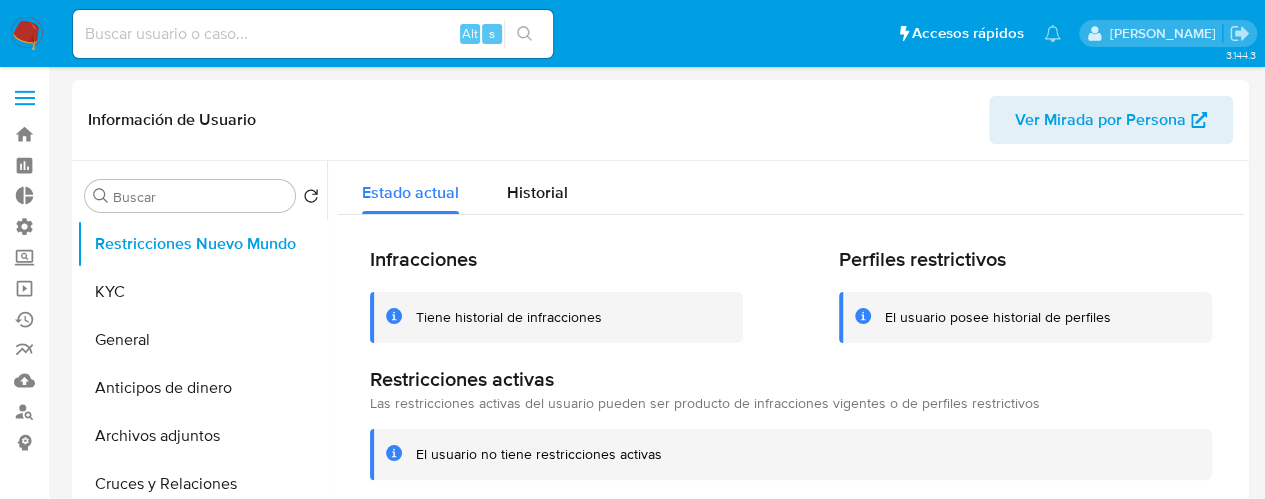 click at bounding box center [313, 34] 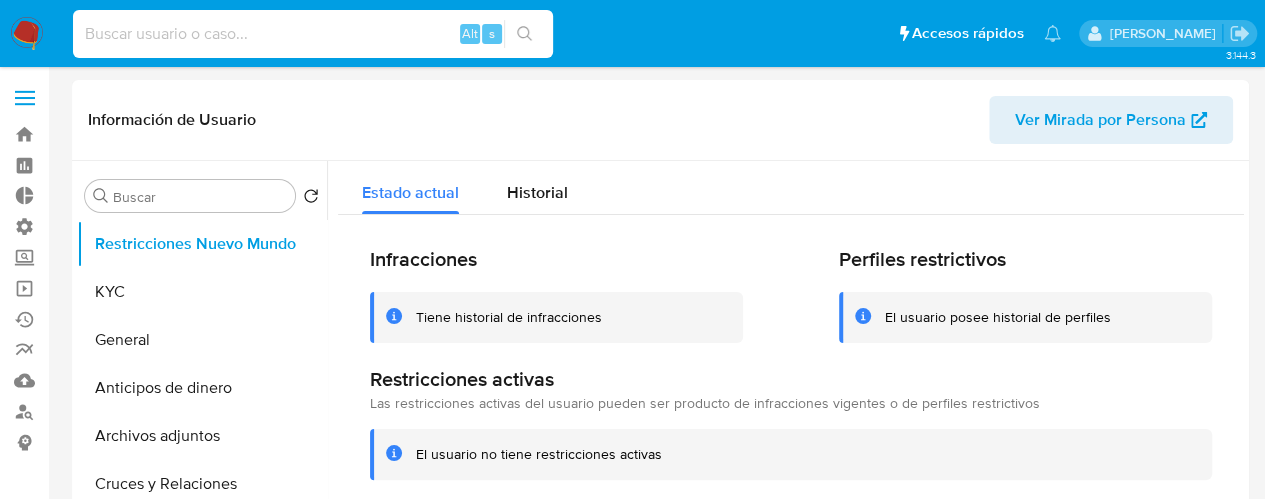 paste on "214474934" 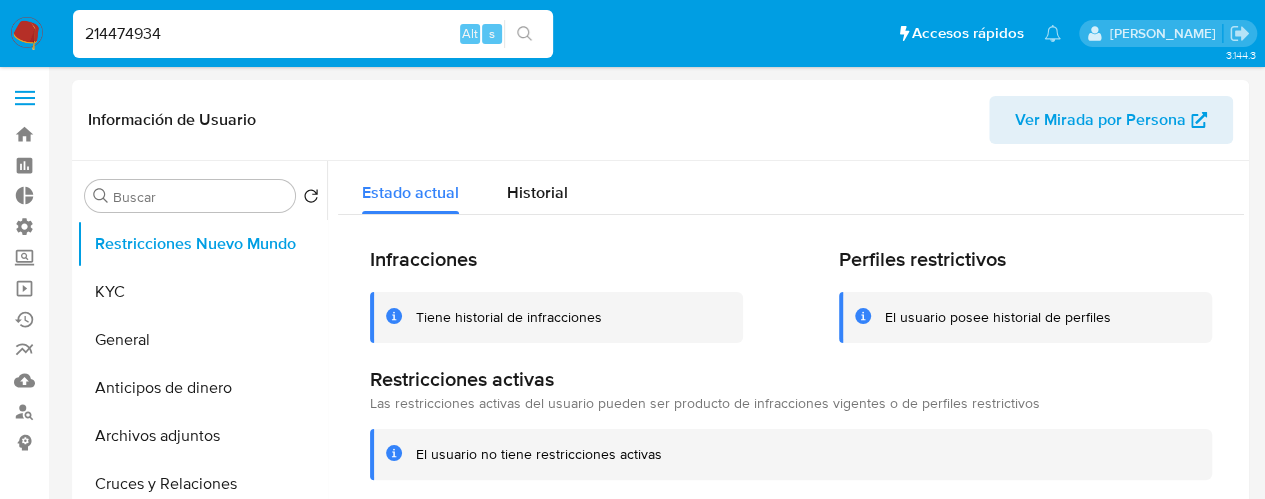 type on "214474934" 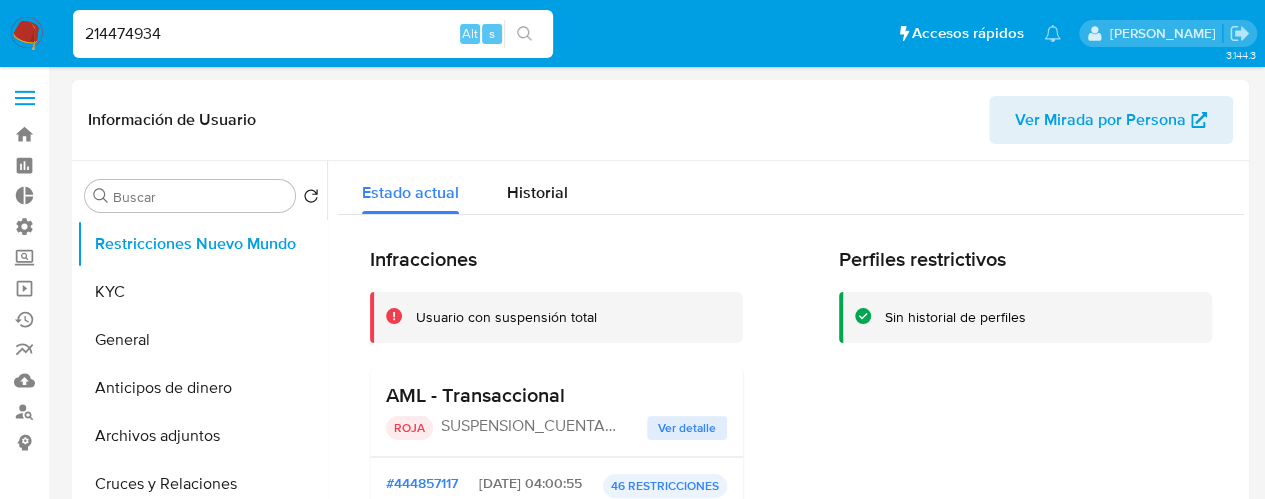 select on "10" 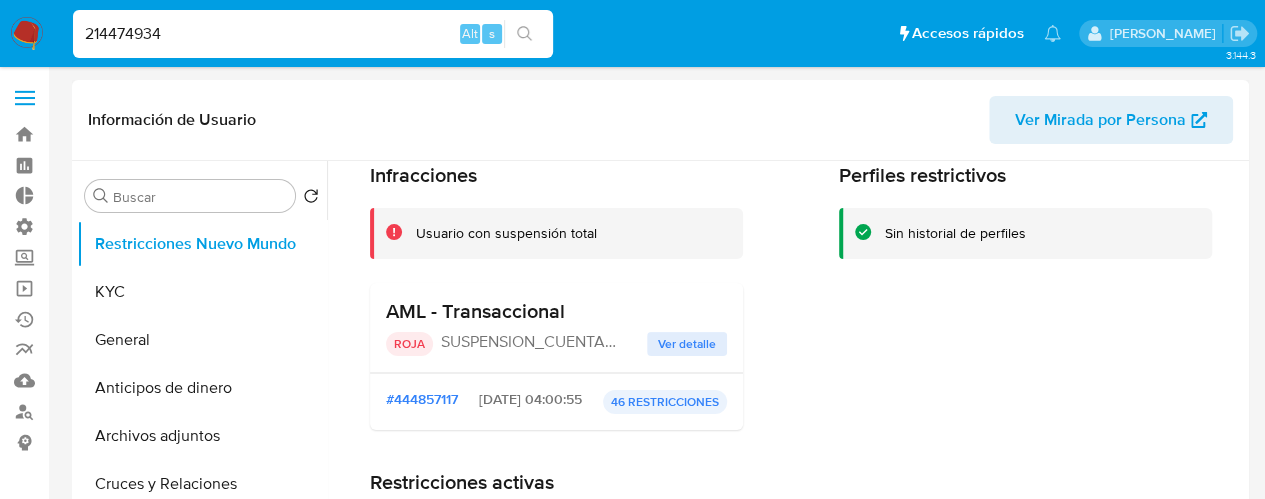 scroll, scrollTop: 200, scrollLeft: 0, axis: vertical 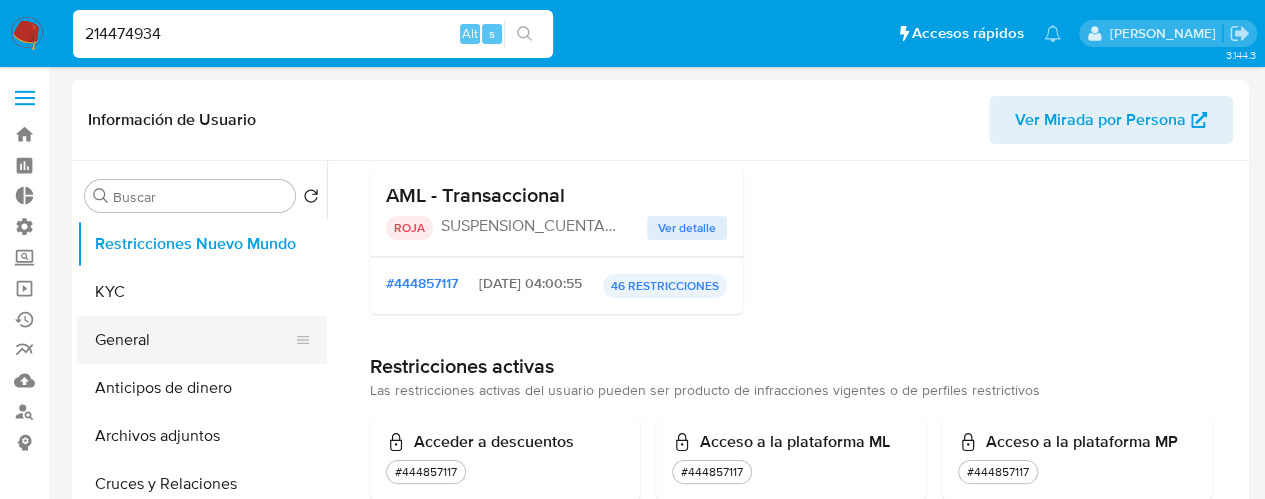click on "General" at bounding box center (194, 340) 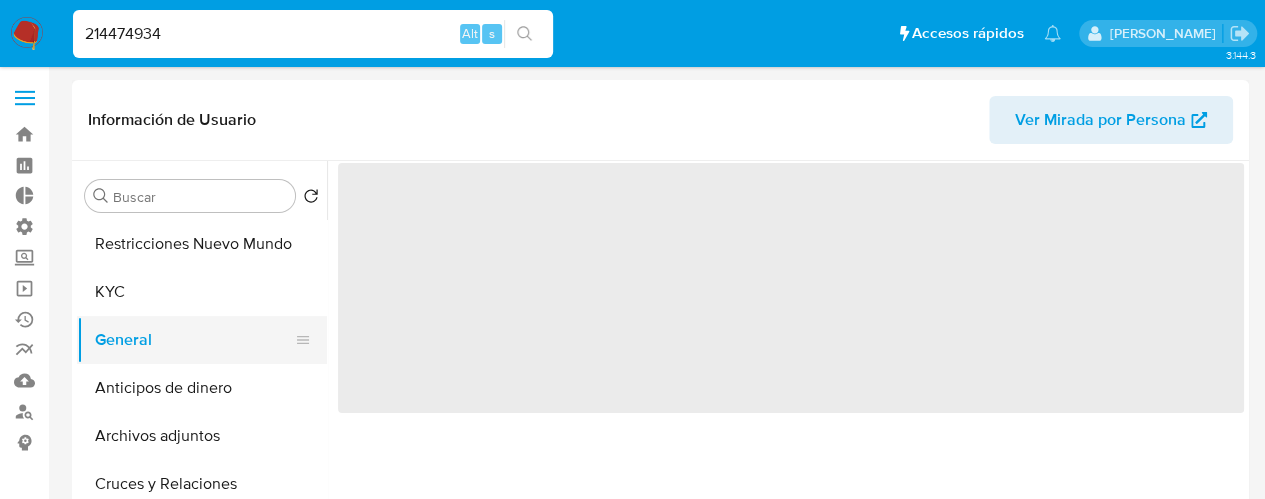 scroll, scrollTop: 0, scrollLeft: 0, axis: both 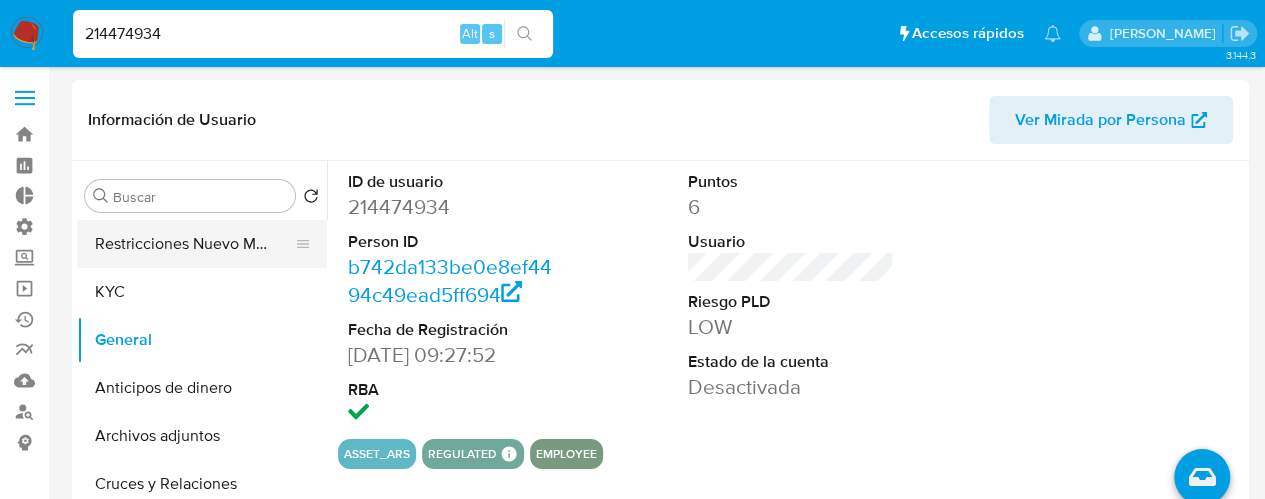 click on "Restricciones Nuevo Mundo" at bounding box center (194, 244) 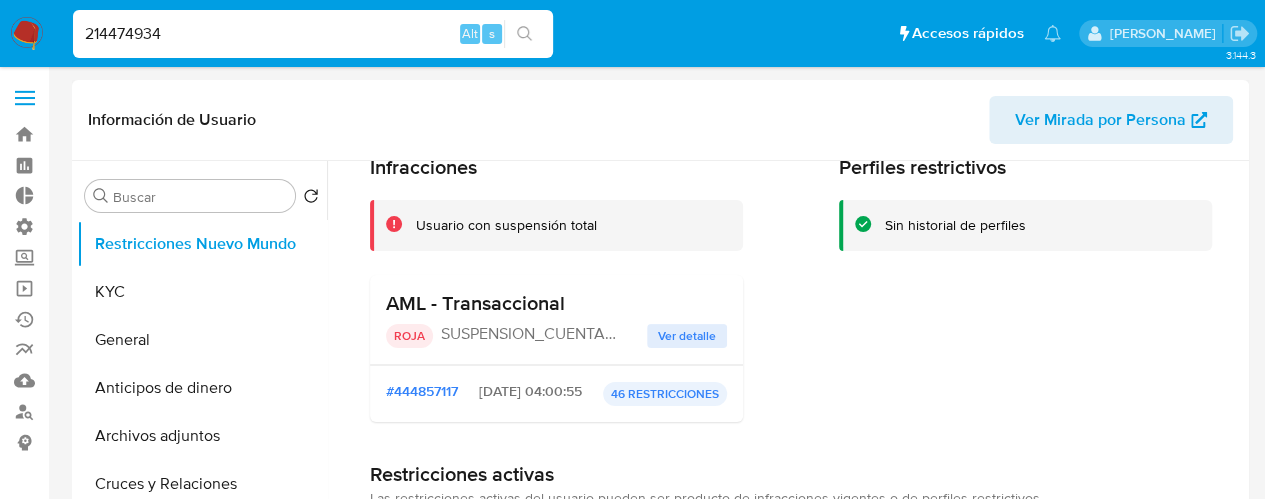 scroll, scrollTop: 200, scrollLeft: 0, axis: vertical 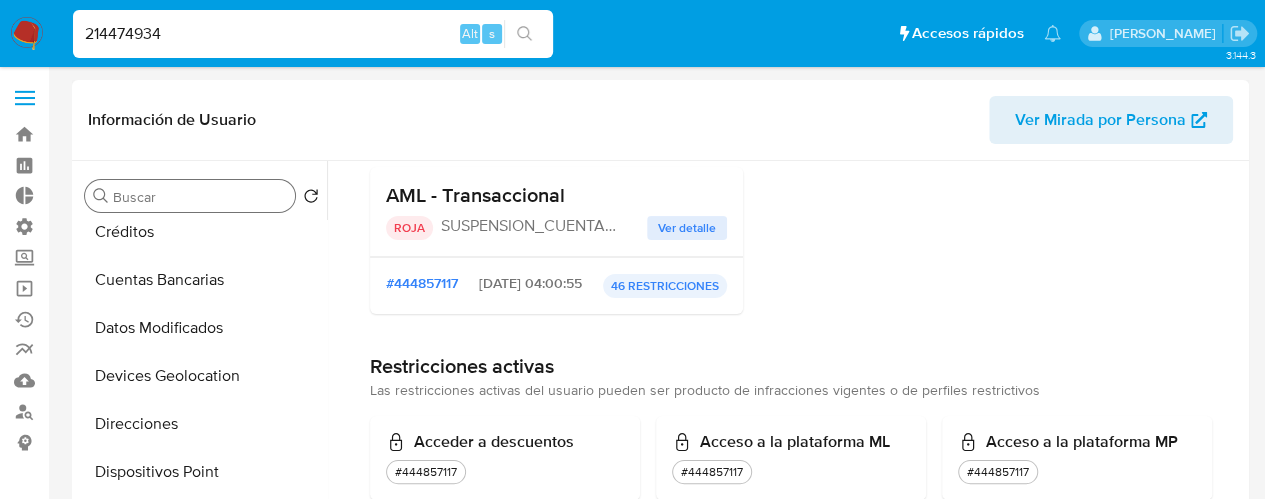 click on "Buscar" at bounding box center (200, 197) 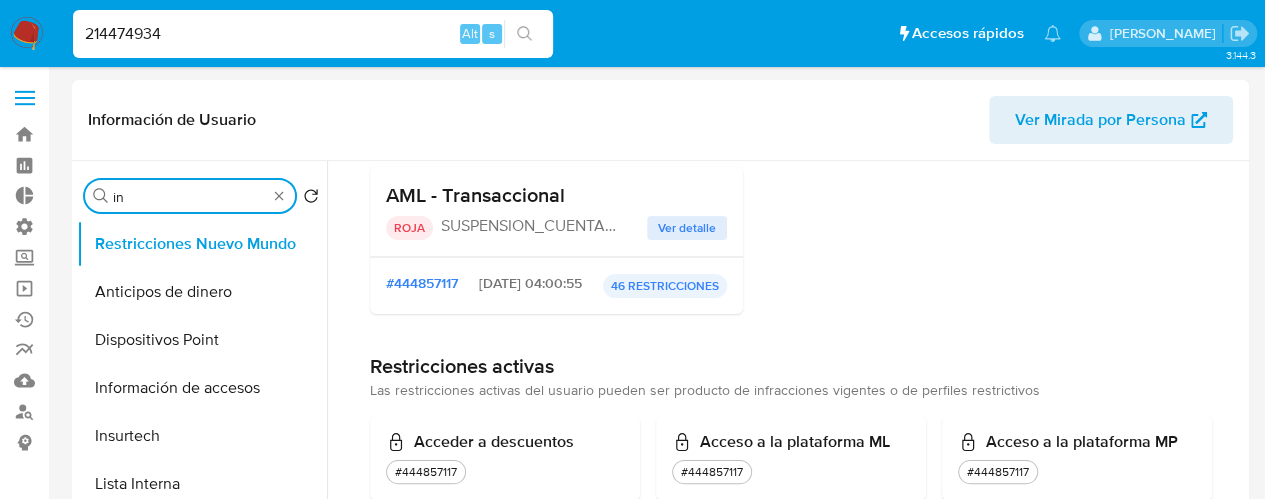 scroll, scrollTop: 0, scrollLeft: 0, axis: both 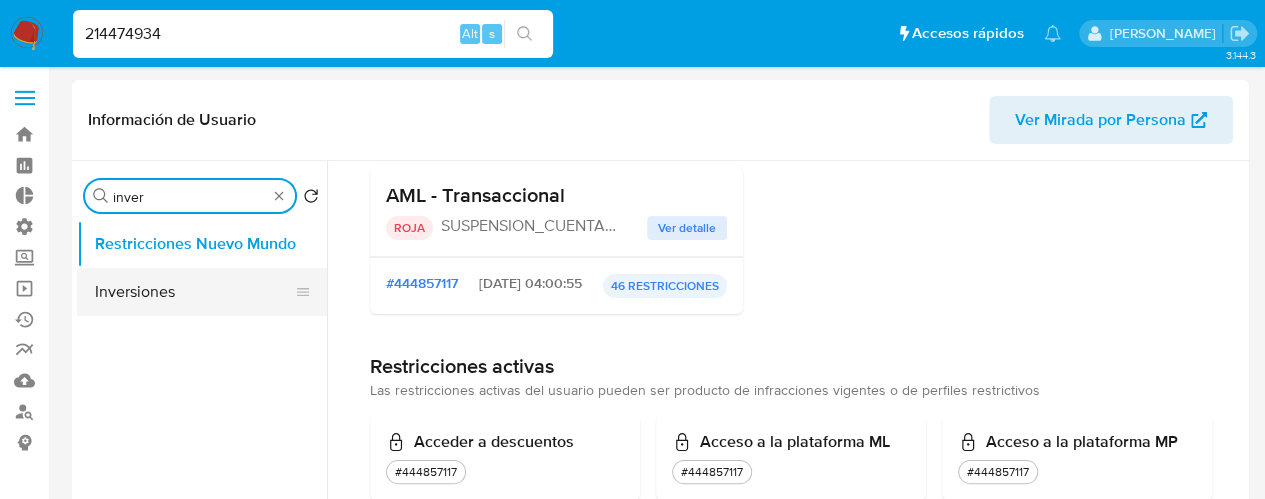 type on "inver" 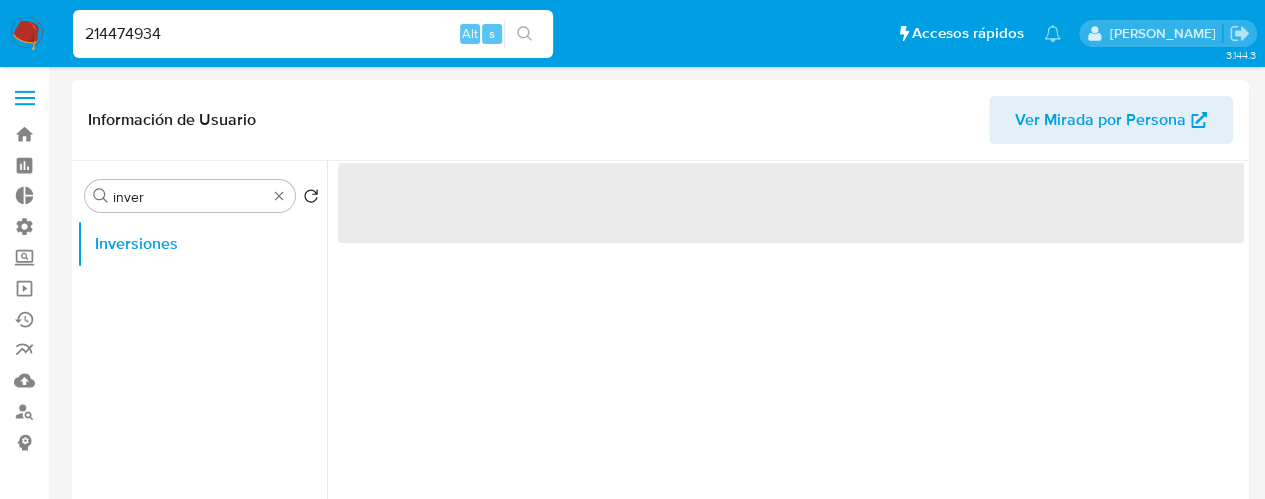 scroll, scrollTop: 0, scrollLeft: 0, axis: both 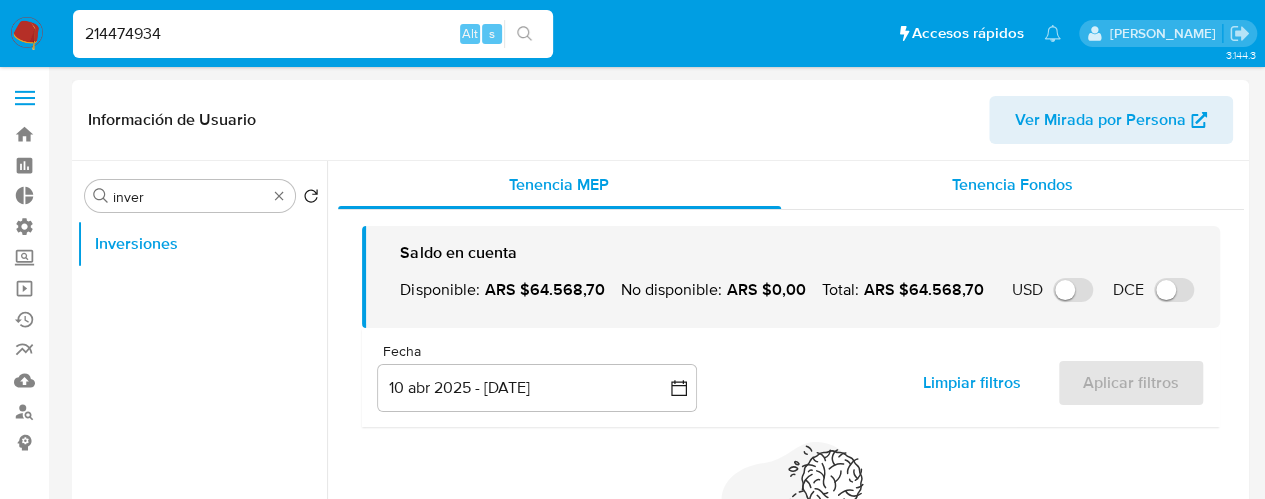 click on "Tenencia Fondos" at bounding box center [1012, 184] 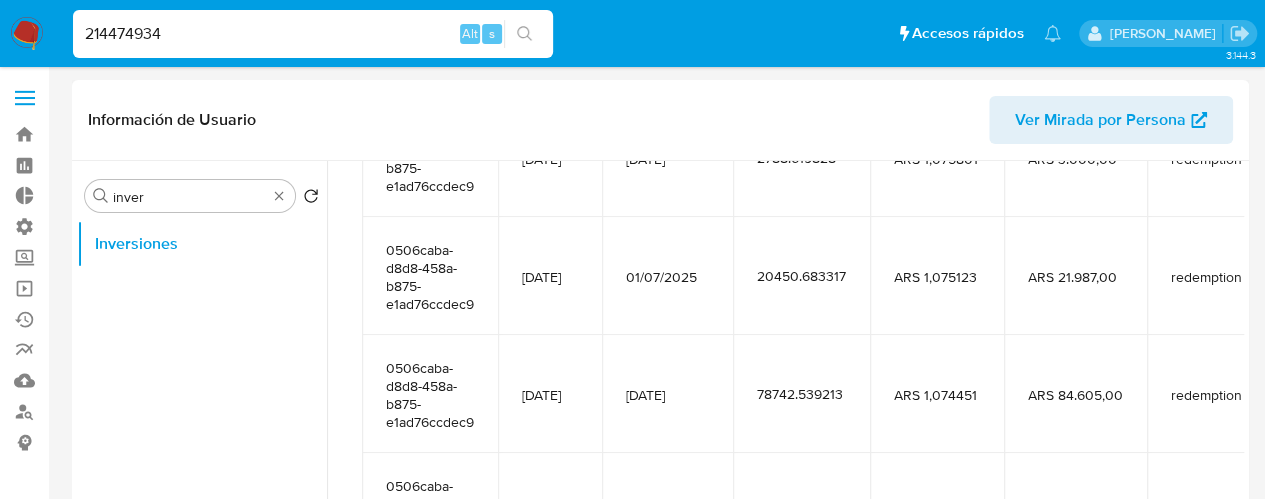 scroll, scrollTop: 533, scrollLeft: 0, axis: vertical 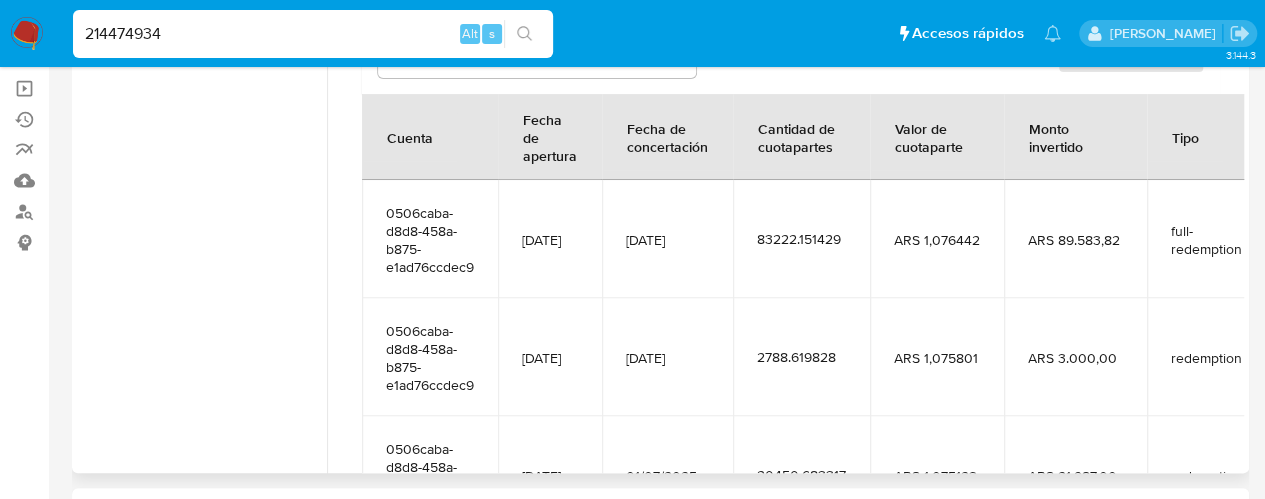 drag, startPoint x: 652, startPoint y: 218, endPoint x: 762, endPoint y: 218, distance: 110 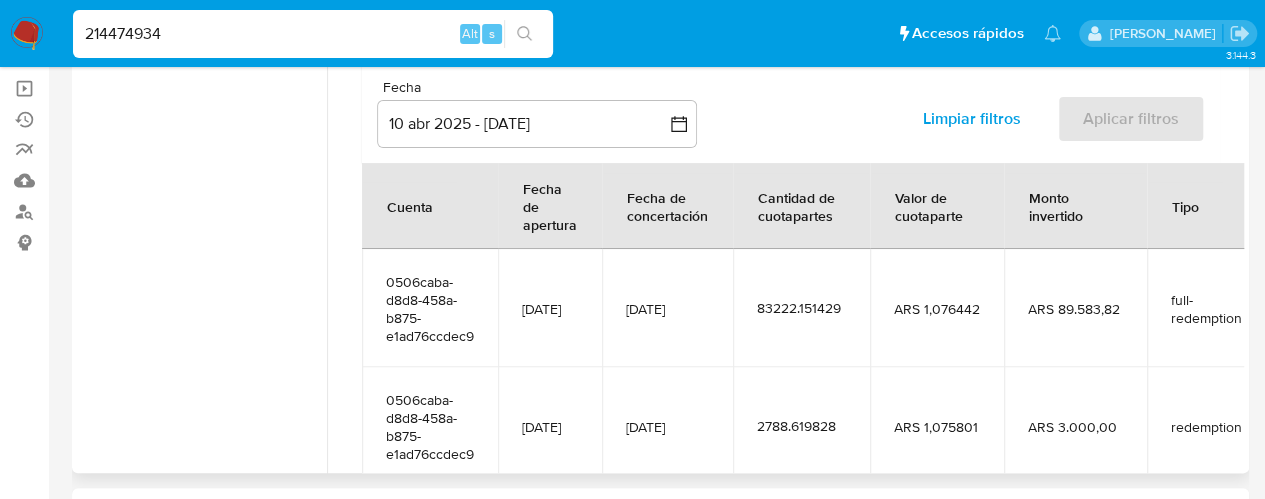 scroll, scrollTop: 33, scrollLeft: 0, axis: vertical 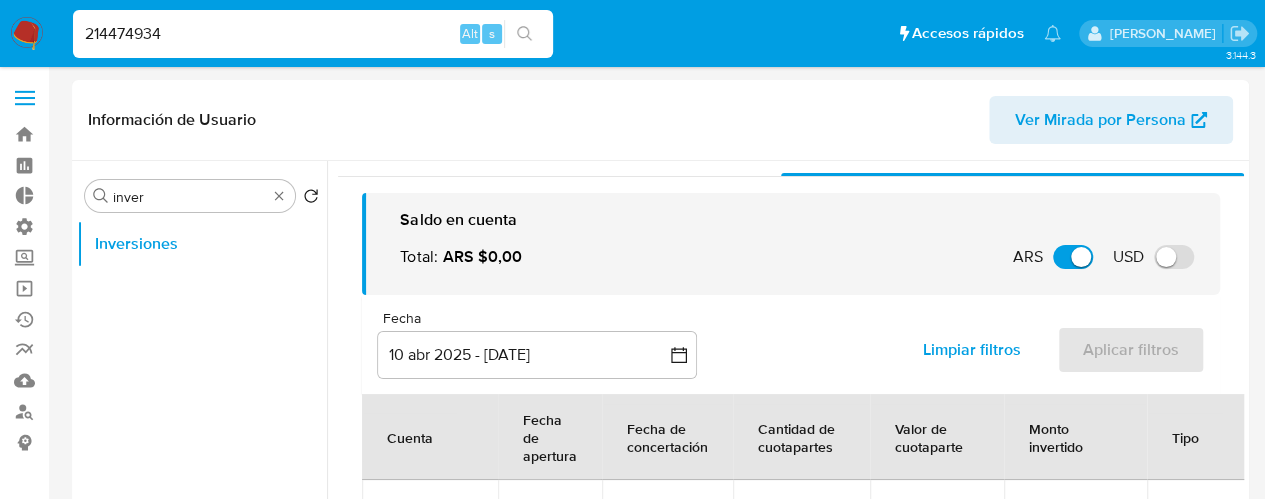 click at bounding box center [25, 98] 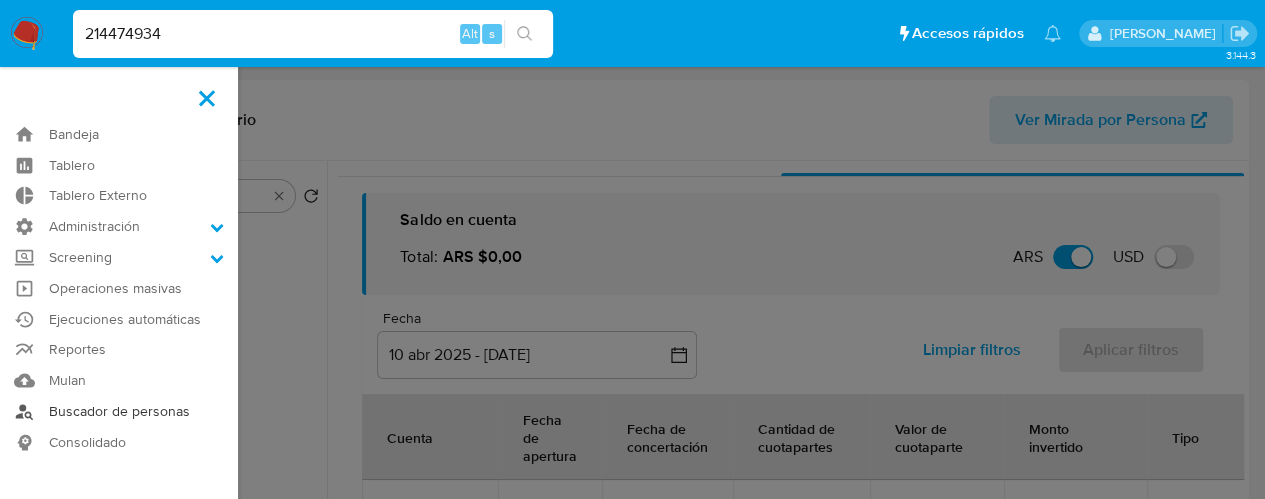 click on "Buscador de personas" at bounding box center [119, 411] 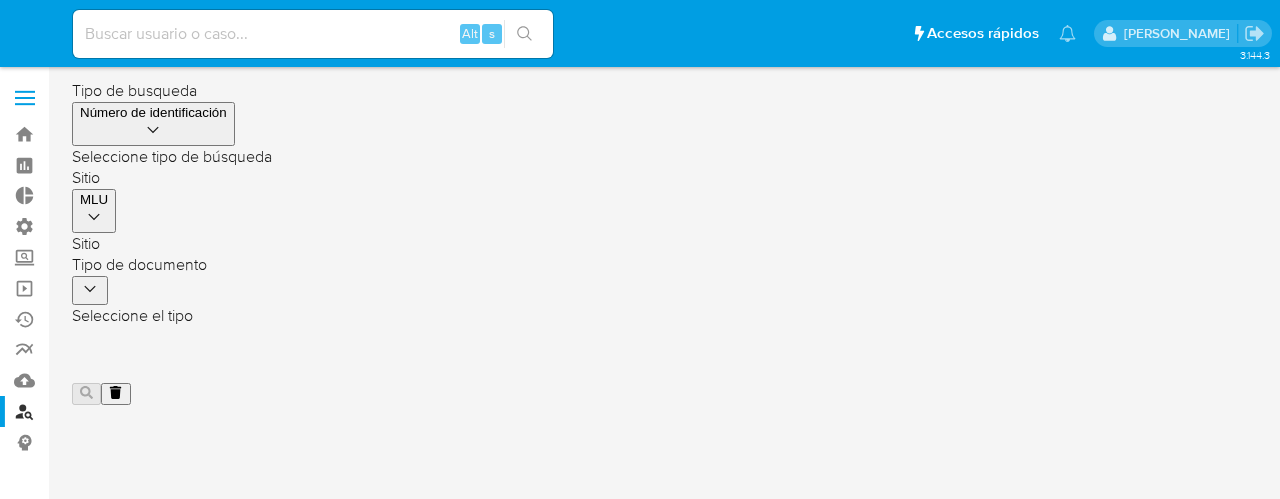 scroll, scrollTop: 0, scrollLeft: 0, axis: both 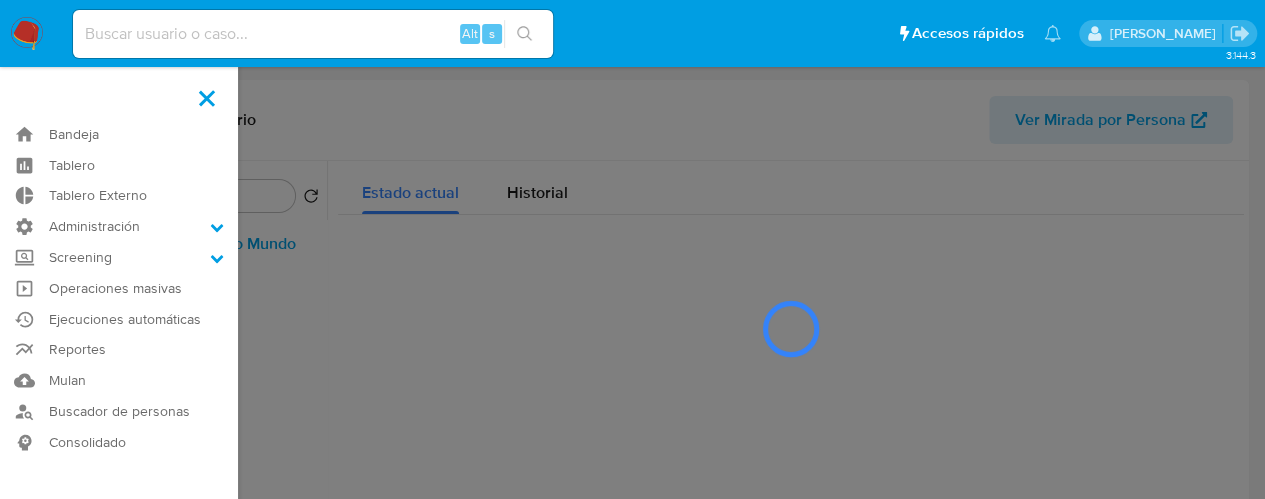 select on "10" 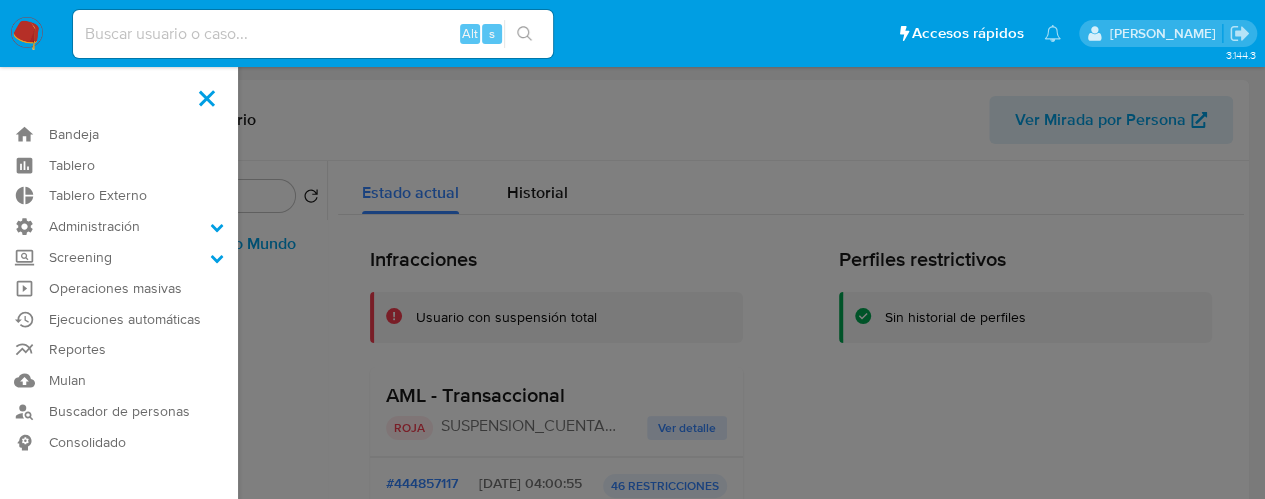 click at bounding box center (632, 249) 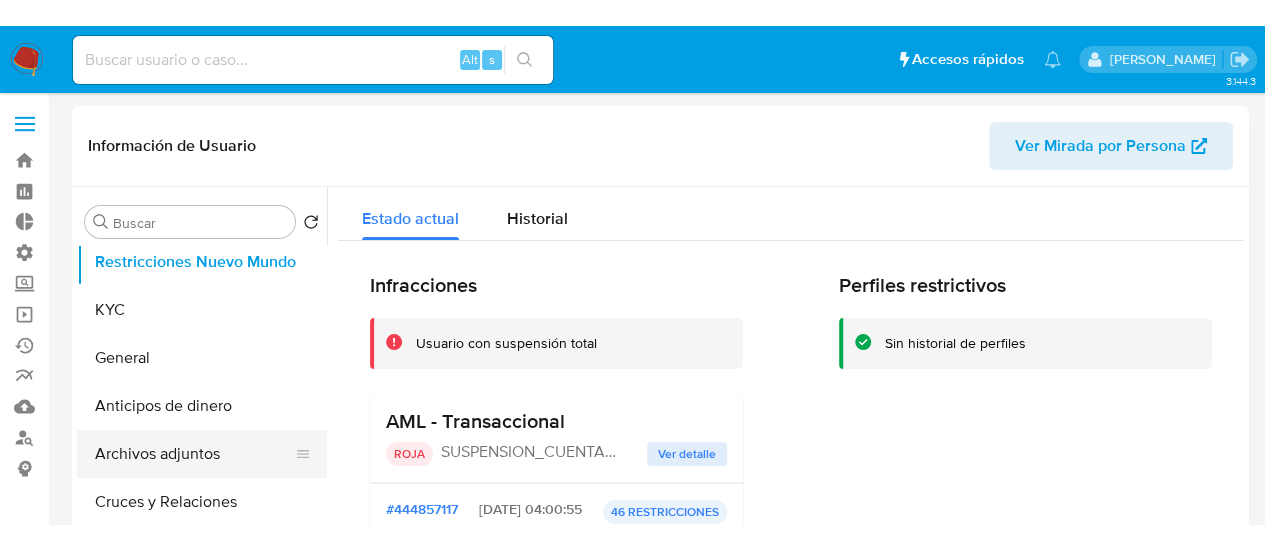 scroll, scrollTop: 0, scrollLeft: 0, axis: both 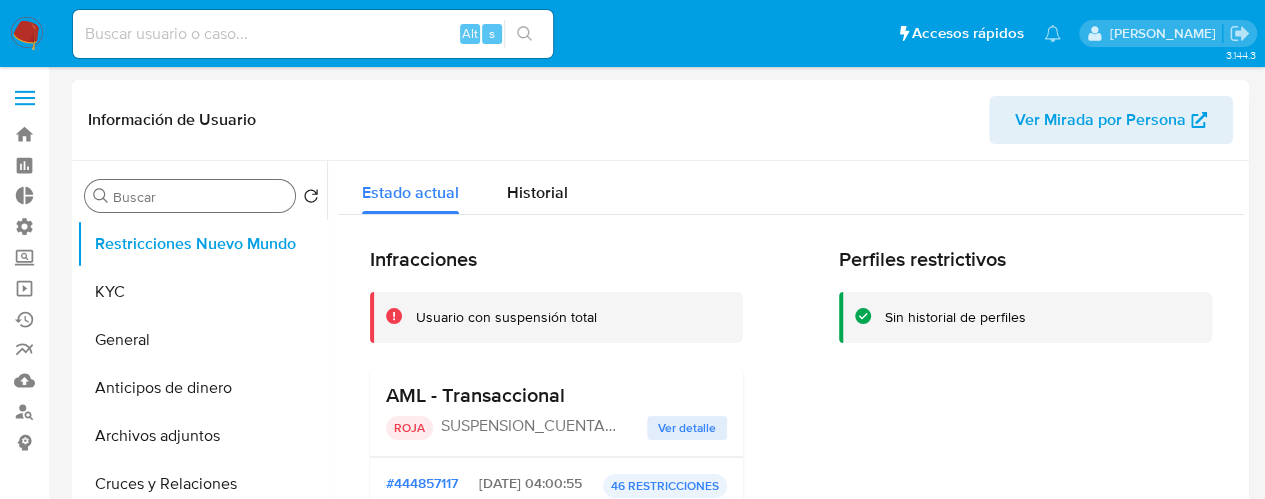 click on "Buscar" at bounding box center (200, 197) 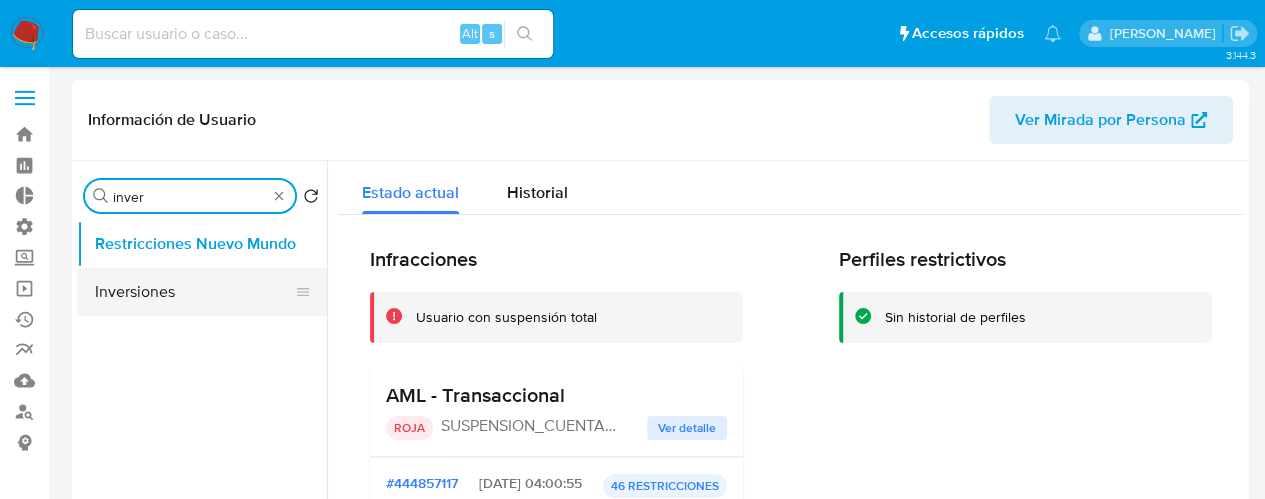 type on "inver" 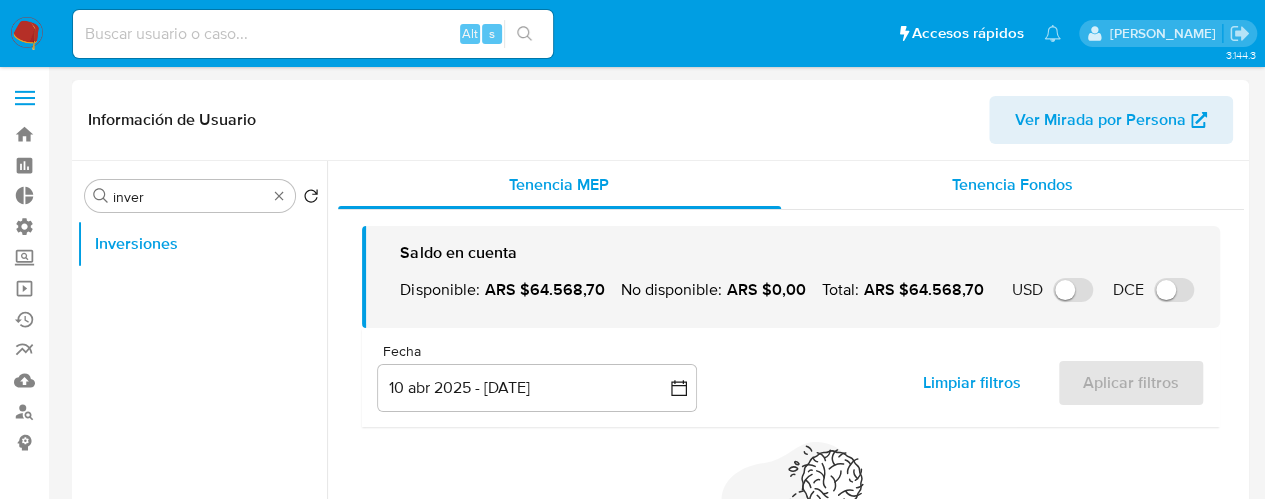 click on "Tenencia Fondos" at bounding box center (1013, 185) 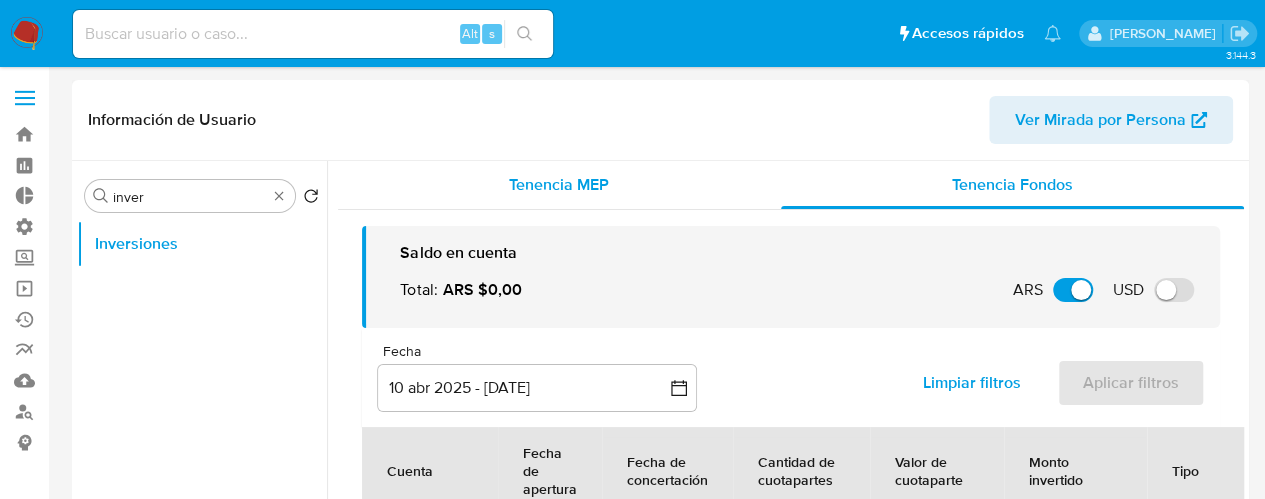 type 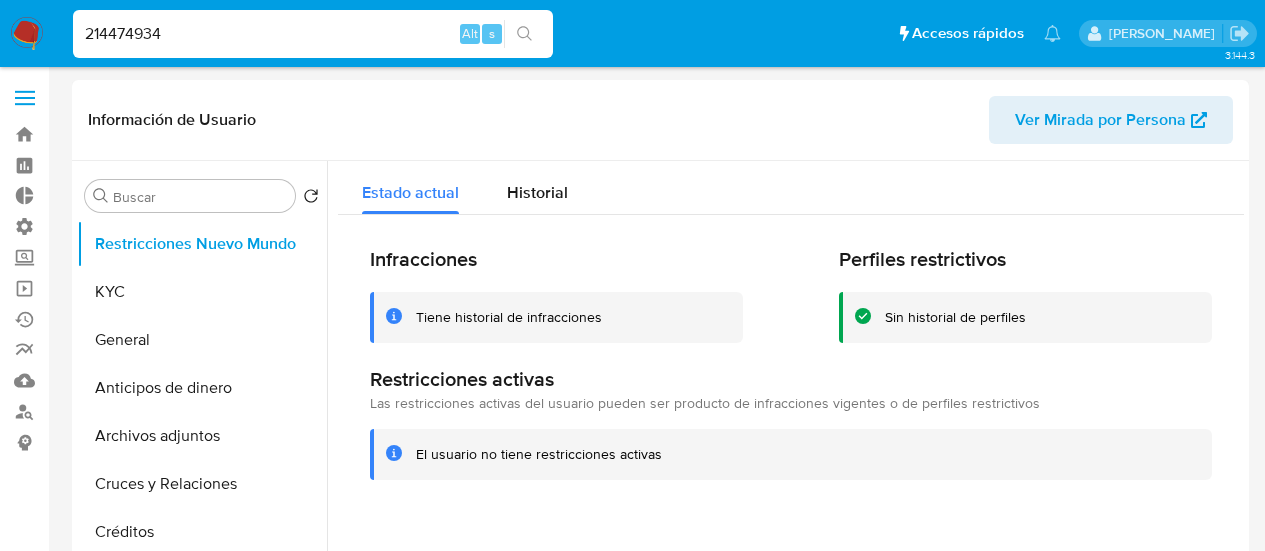 select on "10" 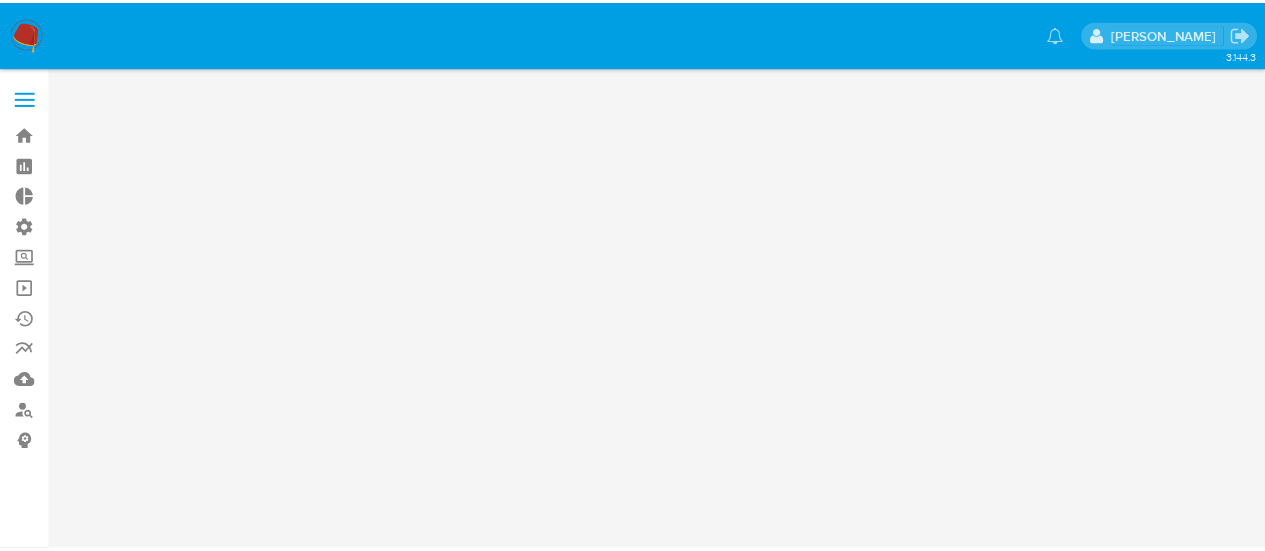 scroll, scrollTop: 0, scrollLeft: 0, axis: both 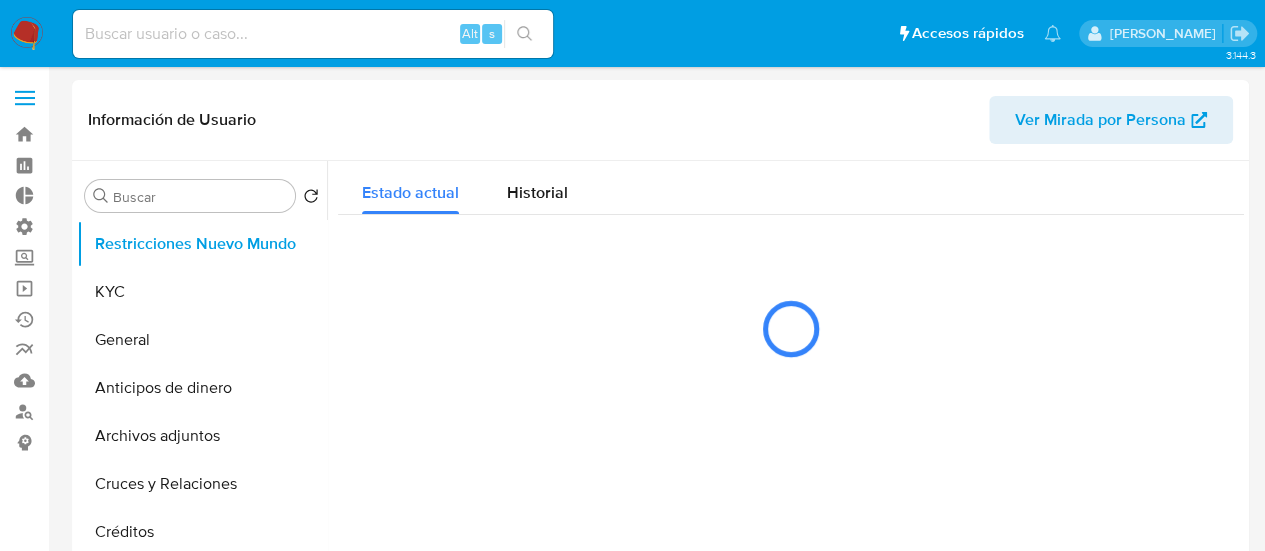 select on "10" 